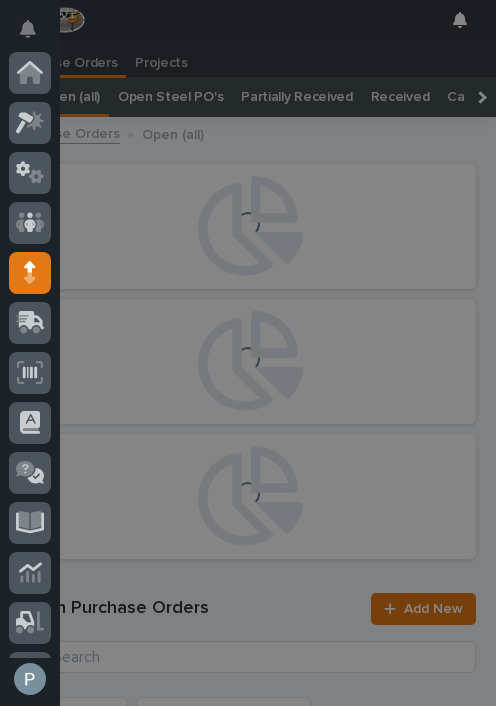 scroll, scrollTop: 0, scrollLeft: 0, axis: both 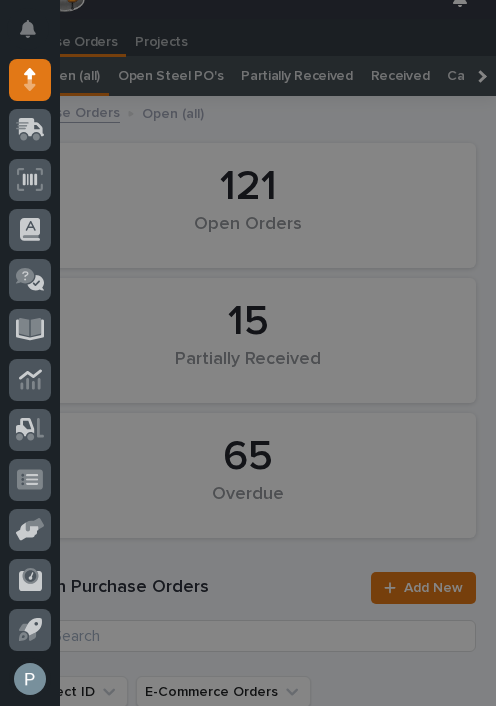 click on "My Settings Log Out" at bounding box center [248, 353] 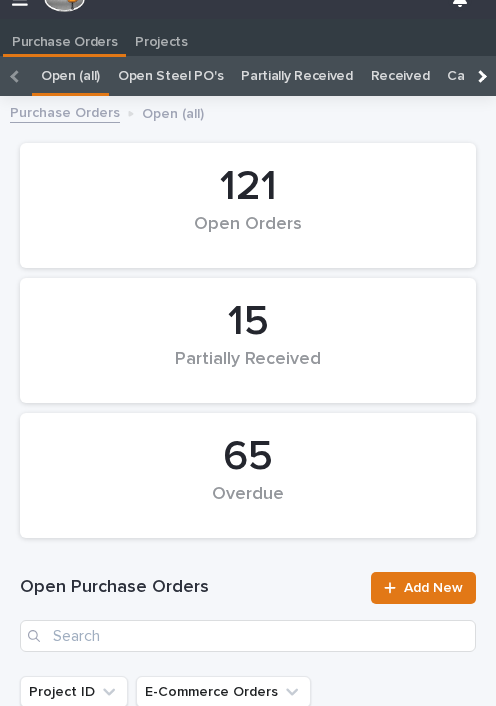 scroll, scrollTop: 23, scrollLeft: 0, axis: vertical 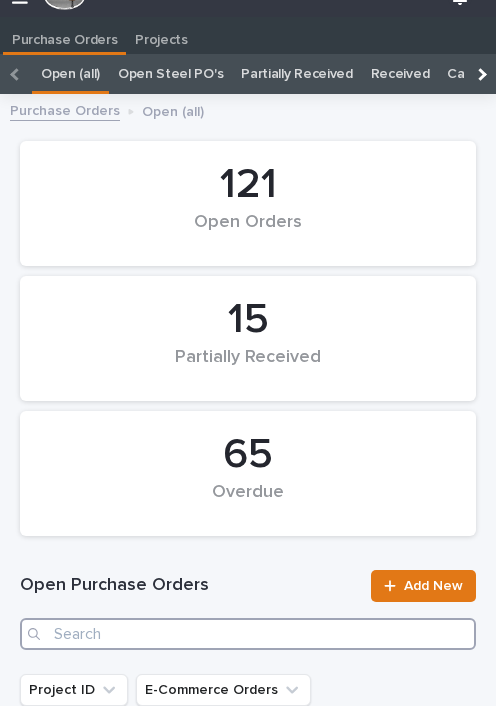 click at bounding box center (248, 634) 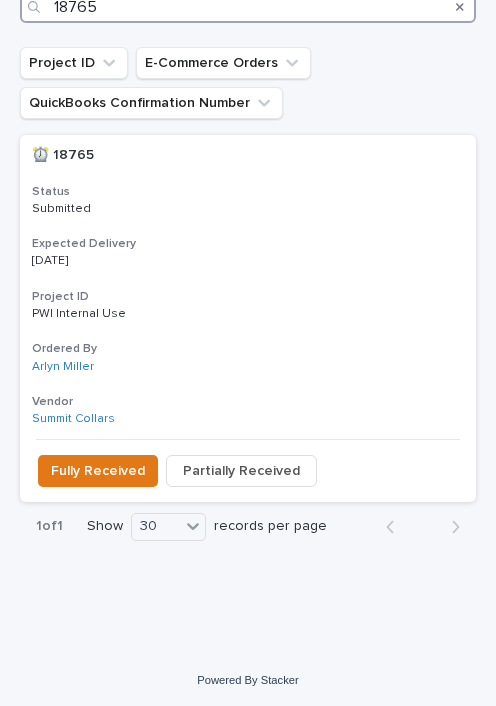scroll, scrollTop: 649, scrollLeft: 0, axis: vertical 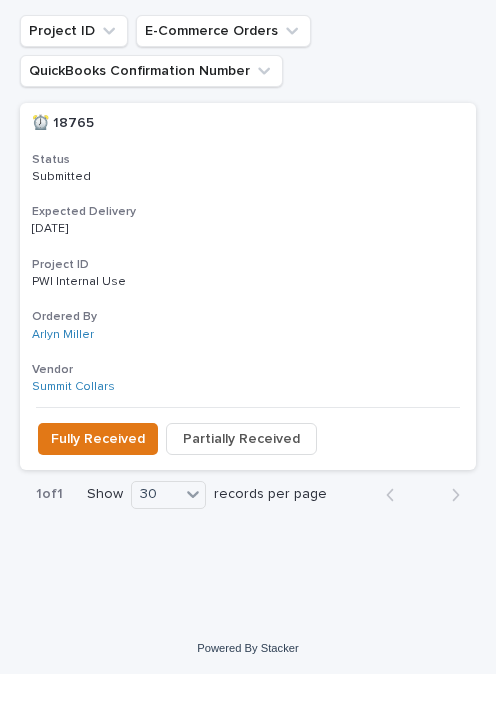 type on "18765" 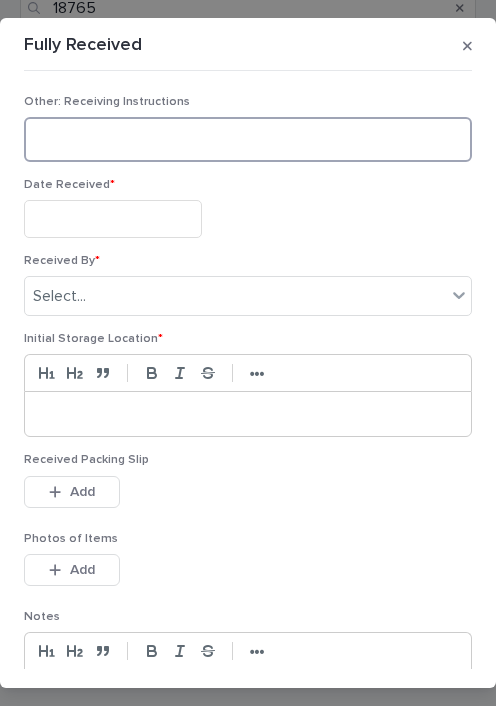 click at bounding box center [248, 139] 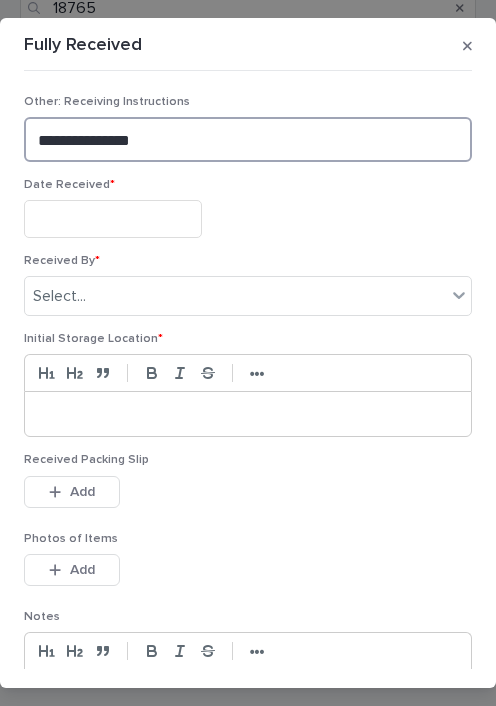 type on "**********" 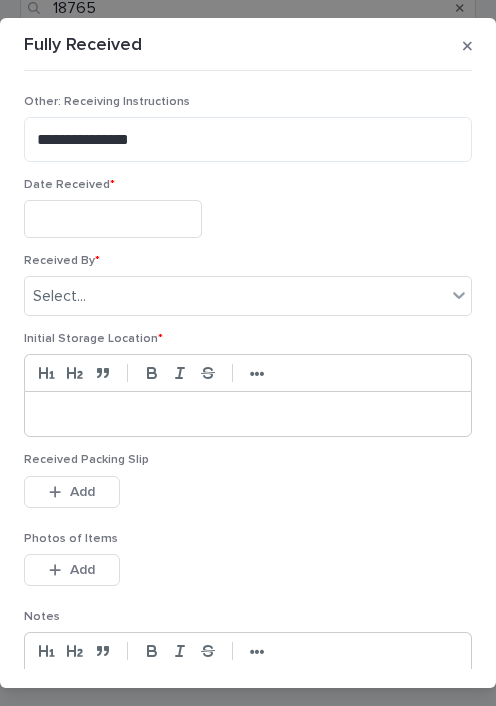 click at bounding box center [113, 218] 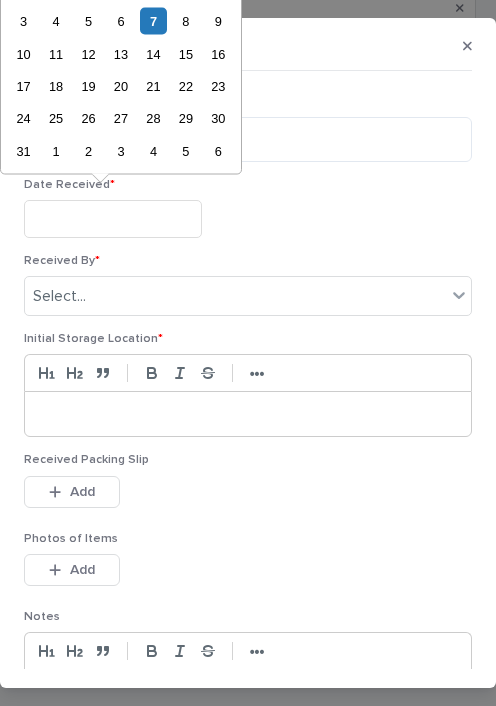 click on "7" at bounding box center (153, 21) 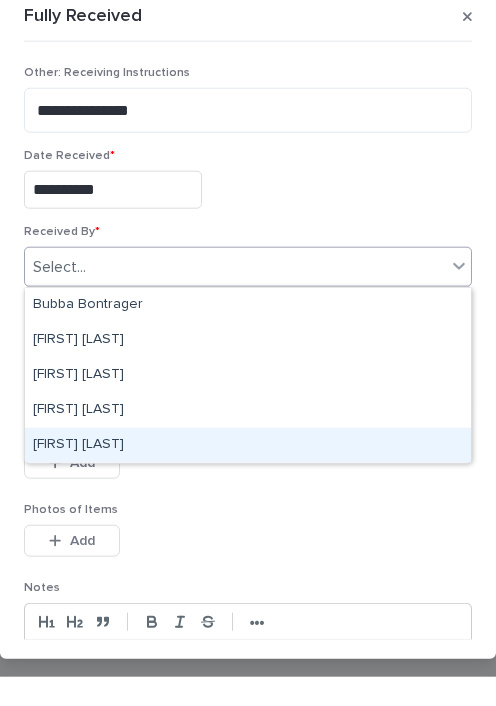 click on "[FIRST] [LAST]" at bounding box center (248, 474) 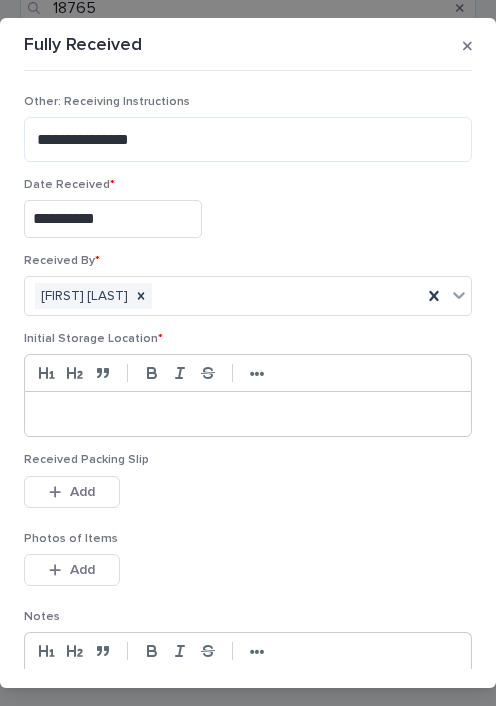click at bounding box center (248, 414) 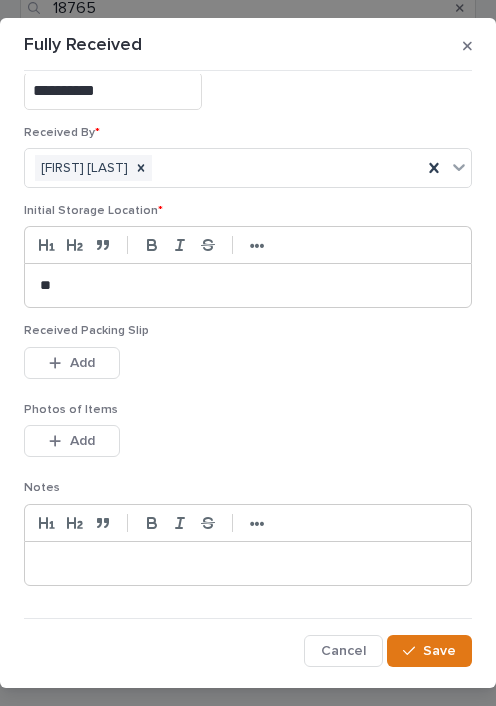 scroll, scrollTop: 128, scrollLeft: 0, axis: vertical 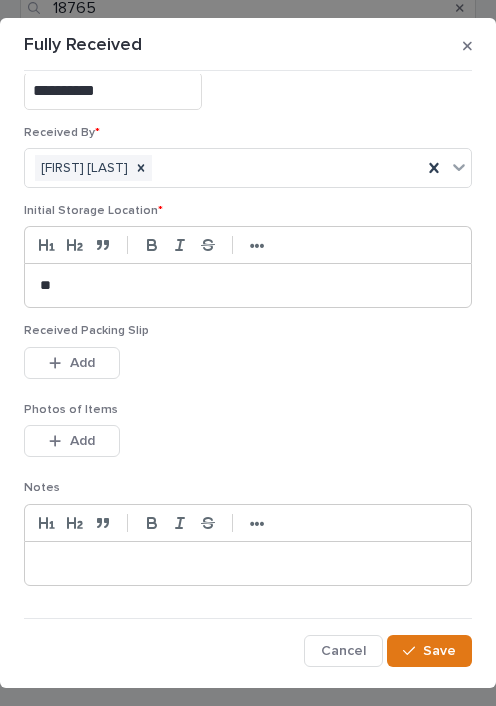 click on "Add" at bounding box center [82, 363] 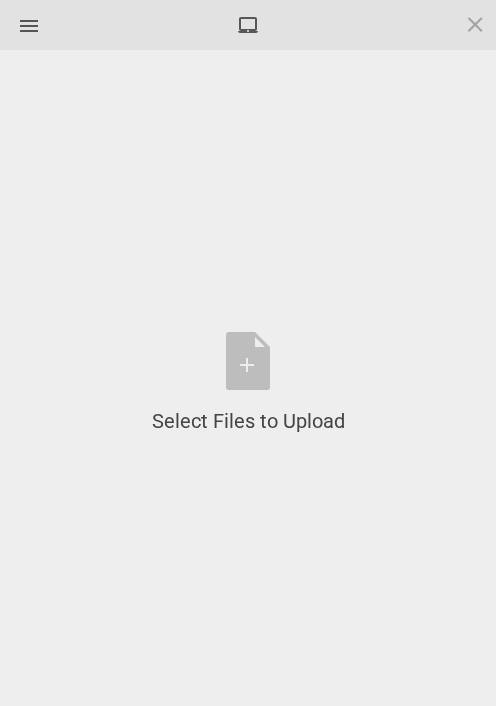 click on "Select Files to Upload
or Drag and Drop, Copy and Paste Files" at bounding box center [248, 383] 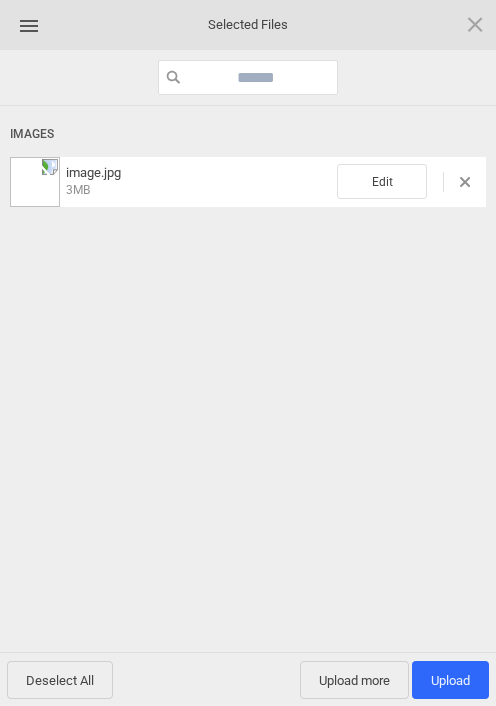 click on "Upload
1" at bounding box center (450, 680) 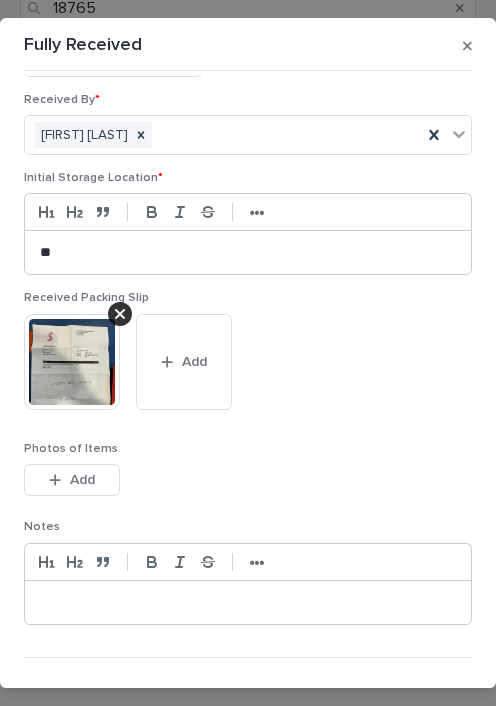 scroll, scrollTop: 165, scrollLeft: 0, axis: vertical 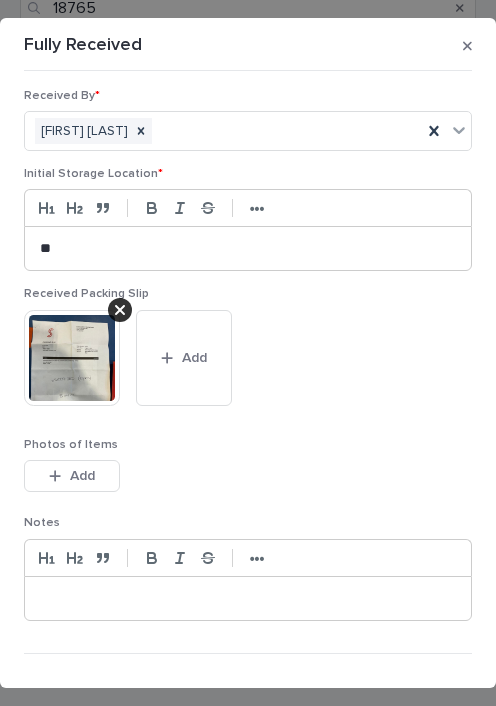 click on "Add" at bounding box center [184, 358] 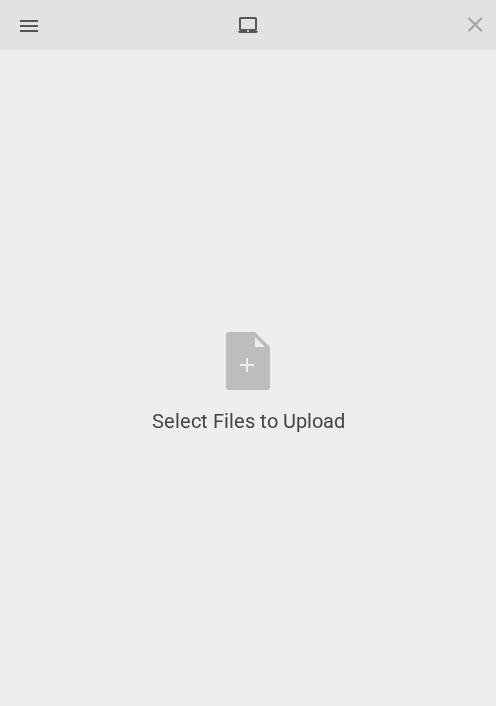 click on "Select Files to Upload
or Drag and Drop, Copy and Paste Files" at bounding box center (248, 383) 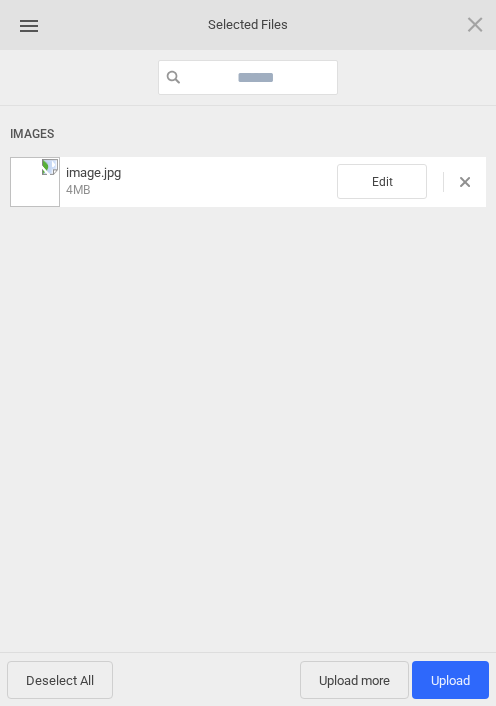 click on "Upload
1" at bounding box center (450, 680) 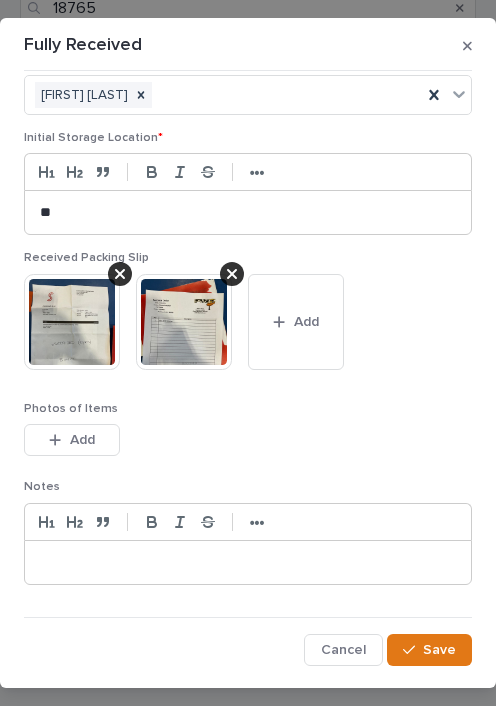 scroll, scrollTop: 200, scrollLeft: 0, axis: vertical 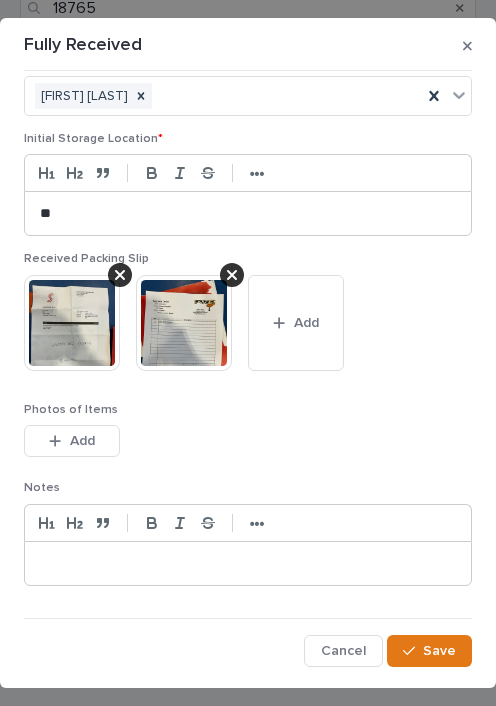 click on "Save" at bounding box center [439, 651] 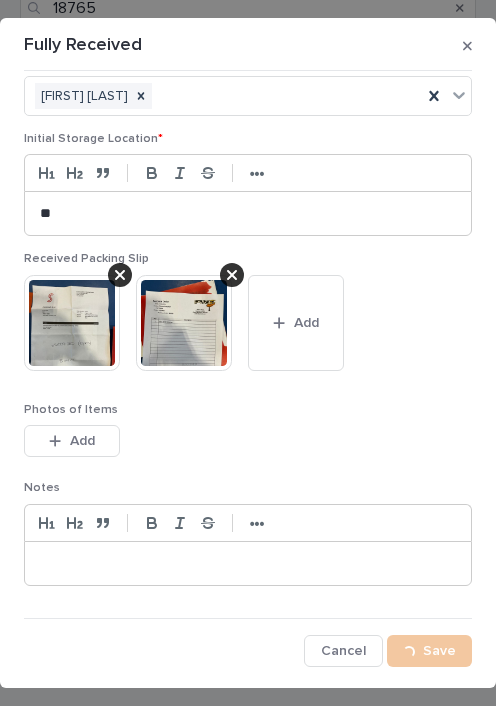 scroll, scrollTop: 448, scrollLeft: 0, axis: vertical 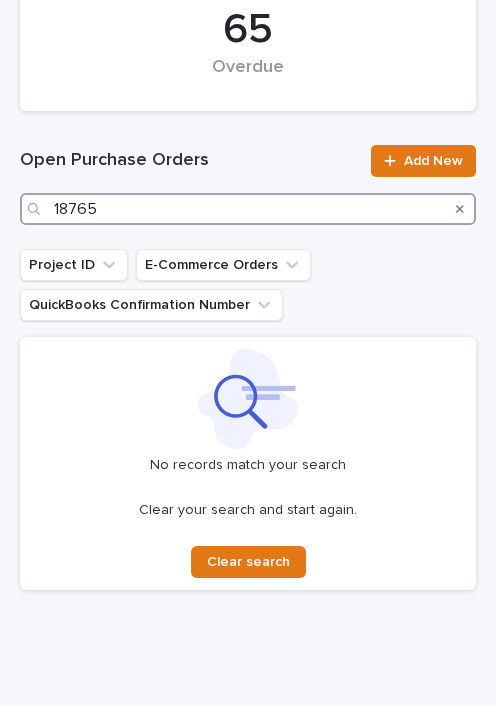 click on "18765" at bounding box center (248, 209) 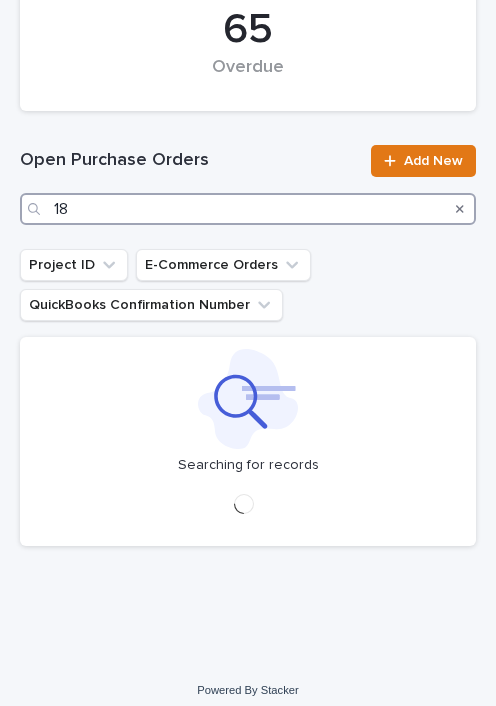 type on "1" 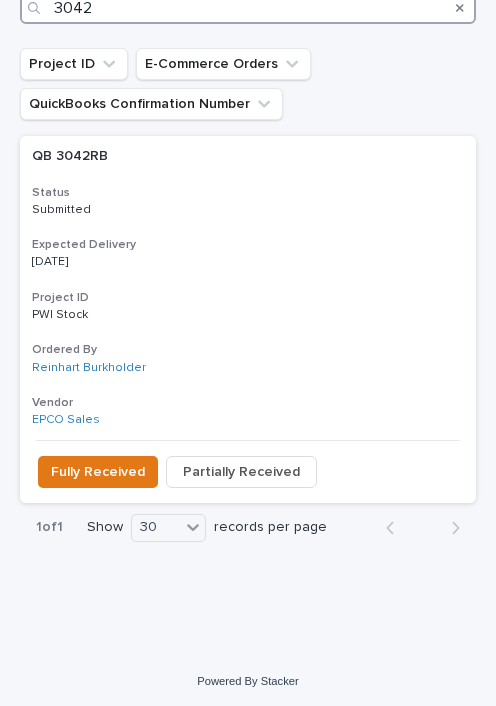 scroll, scrollTop: 649, scrollLeft: 0, axis: vertical 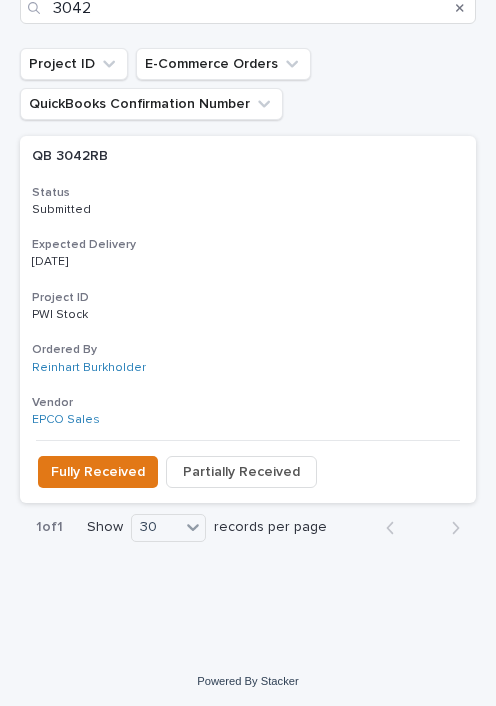 click on "Fully Received" at bounding box center [98, 472] 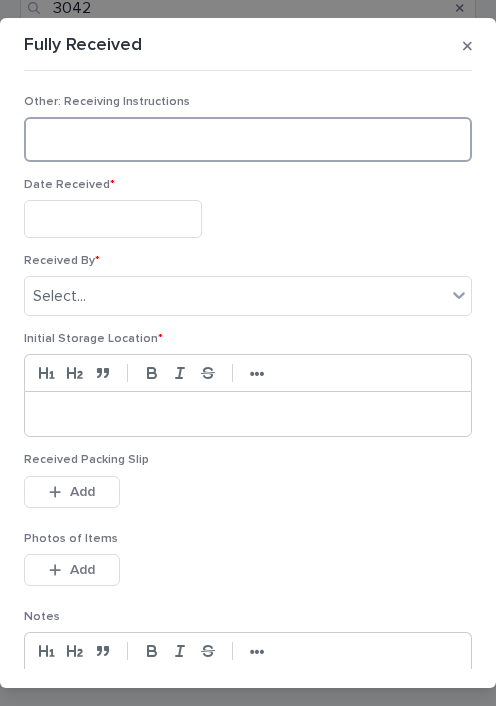 click at bounding box center (248, 139) 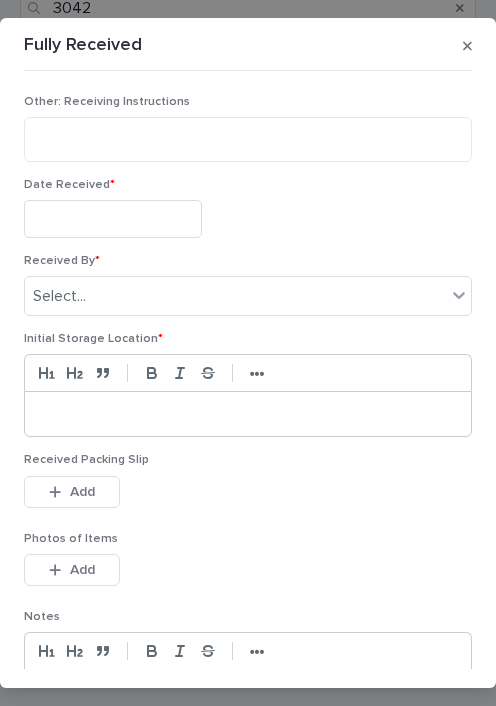click at bounding box center [113, 218] 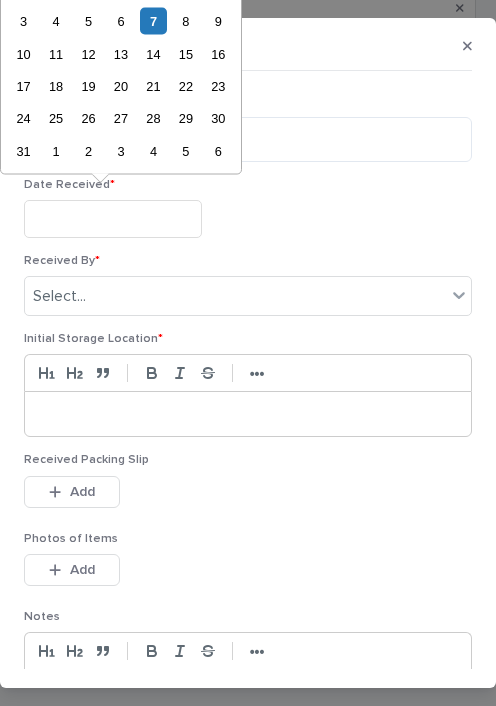 click on "7" at bounding box center [153, 21] 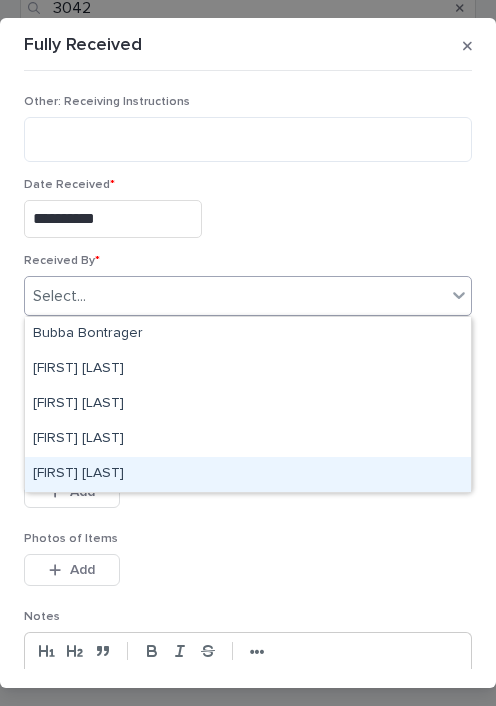 click on "[FIRST] [LAST]" at bounding box center (248, 474) 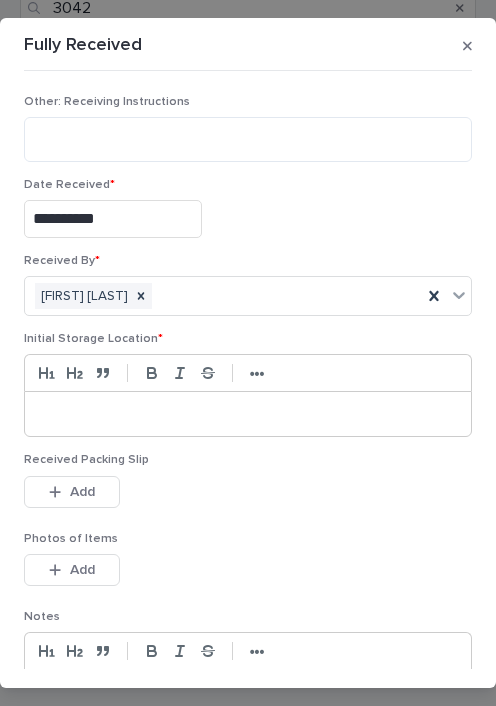 click at bounding box center [248, 414] 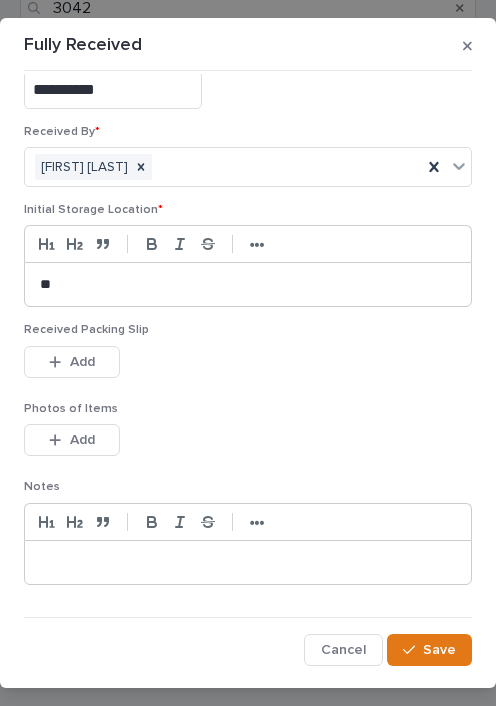 scroll, scrollTop: 128, scrollLeft: 0, axis: vertical 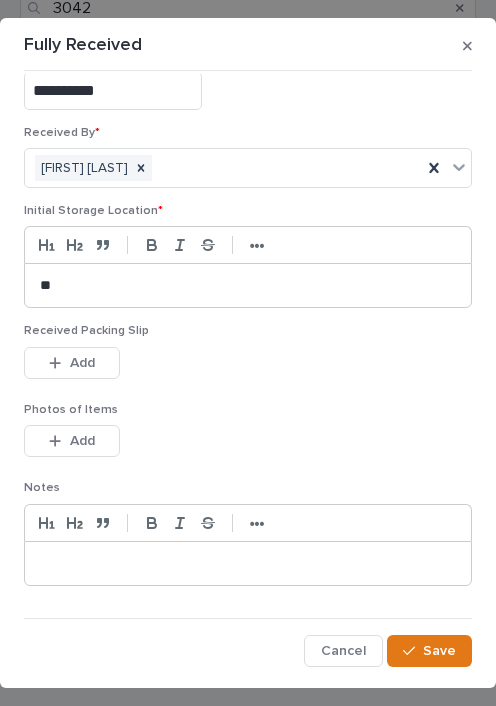 click on "Add" at bounding box center [72, 363] 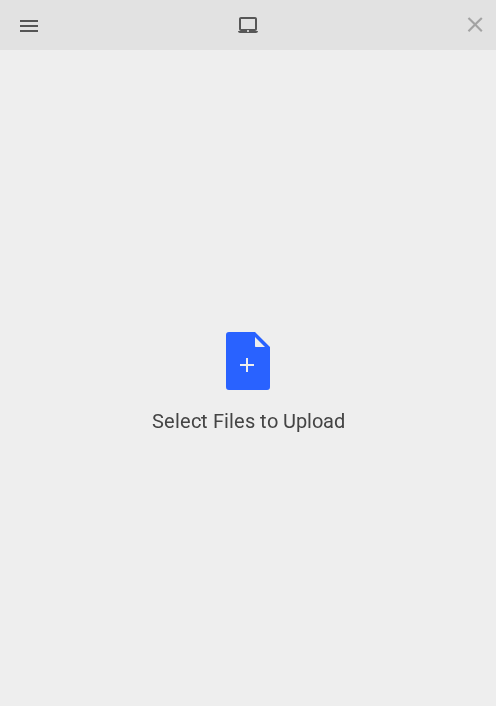 click on "Select Files to Upload
or Drag and Drop, Copy and Paste Files" at bounding box center [248, 383] 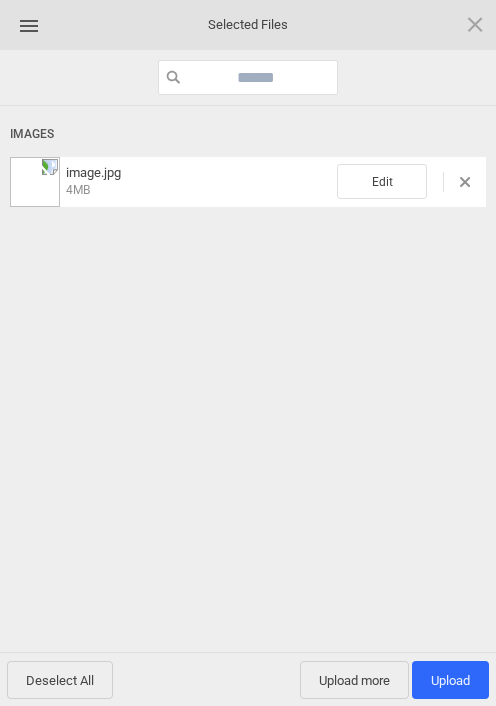 click on "Upload more" at bounding box center [354, 680] 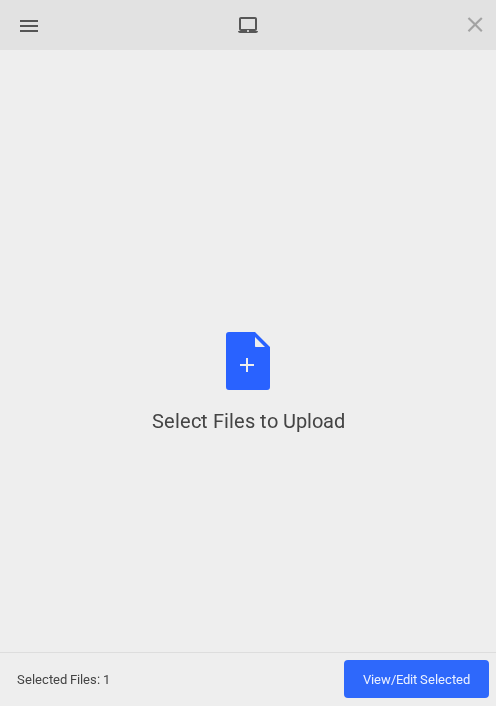 click on "Select Files to Upload
or Drag and Drop, Copy and Paste Files" at bounding box center (248, 383) 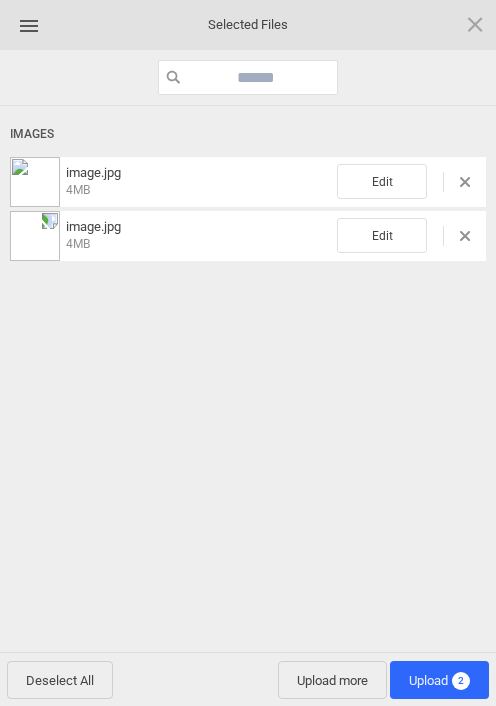 click on "Upload
2" at bounding box center (439, 680) 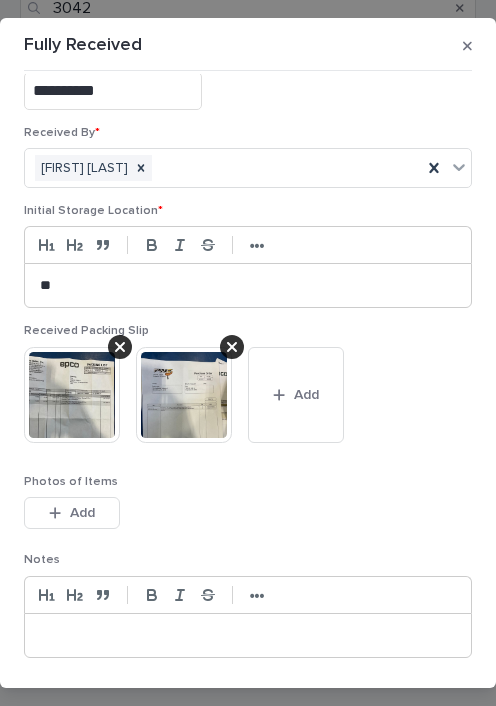 scroll, scrollTop: 191, scrollLeft: 0, axis: vertical 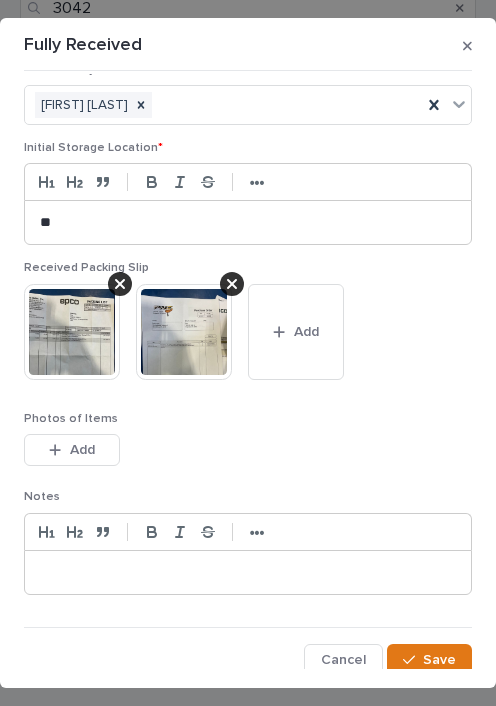 click on "Save" at bounding box center (439, 660) 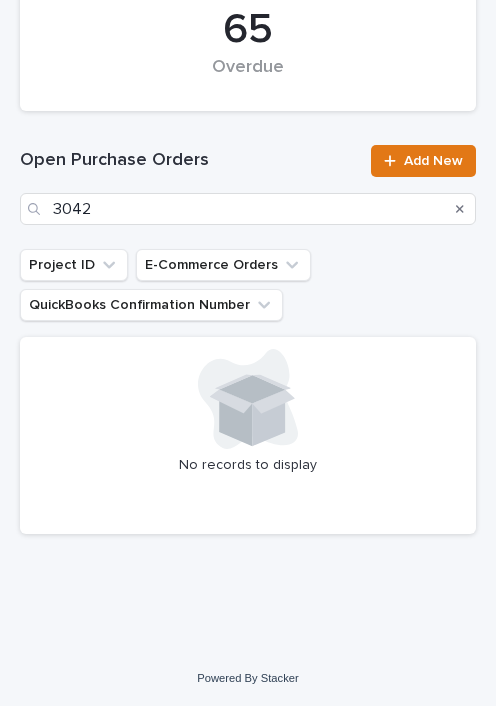 scroll, scrollTop: 448, scrollLeft: 0, axis: vertical 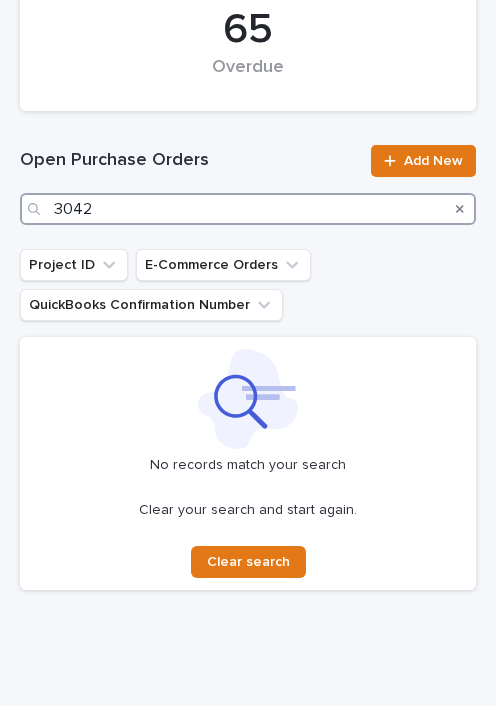 click on "3042" at bounding box center (248, 209) 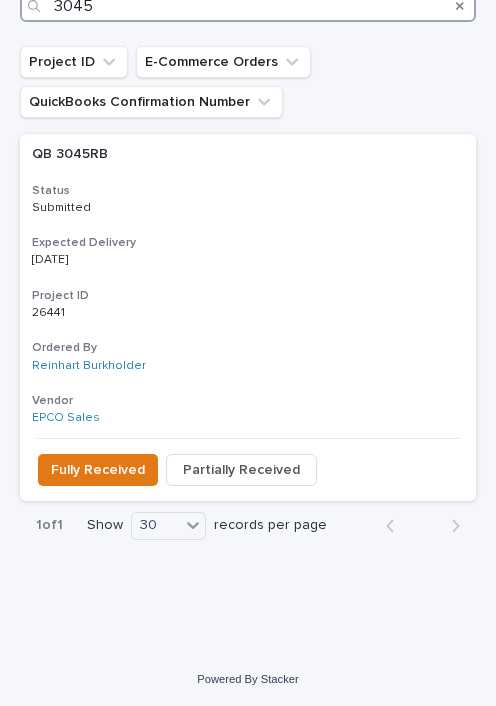 scroll, scrollTop: 649, scrollLeft: 0, axis: vertical 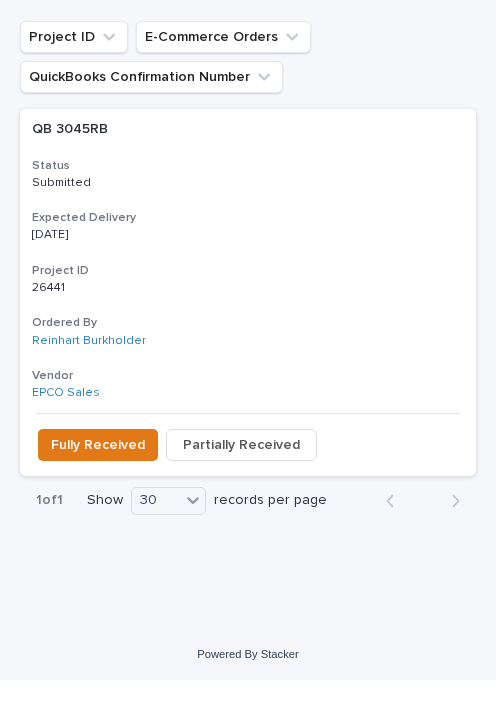 type on "3045" 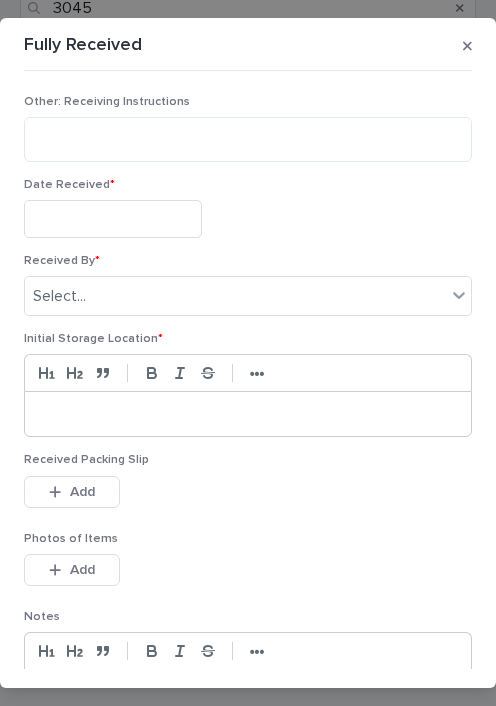 click at bounding box center (113, 218) 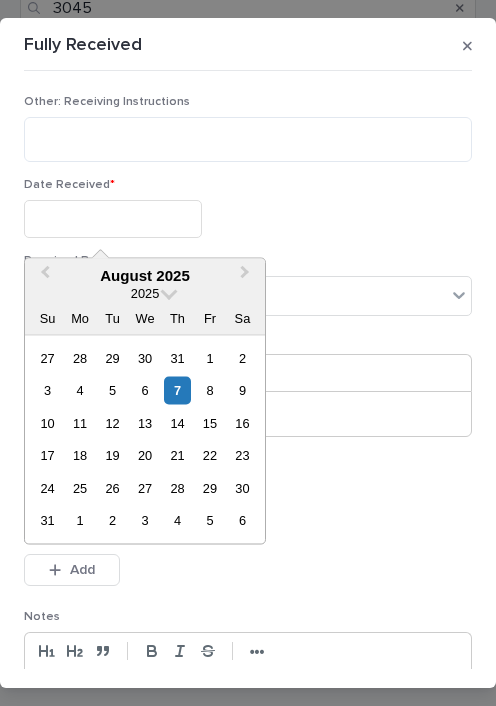click on "7" at bounding box center (177, 390) 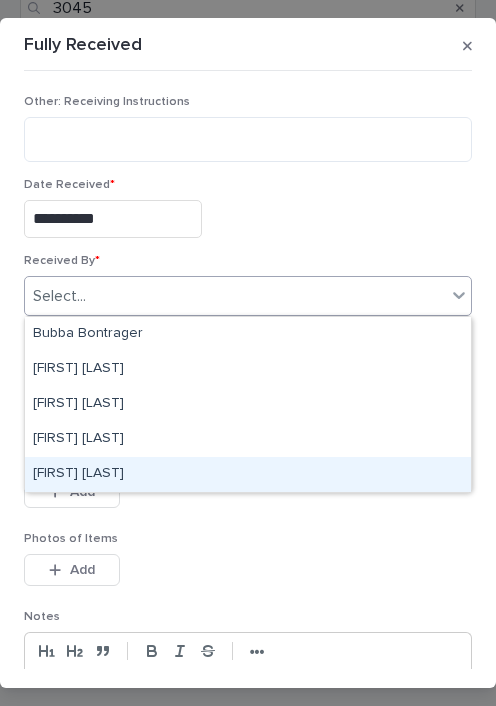click on "[FIRST] [LAST]" at bounding box center (248, 474) 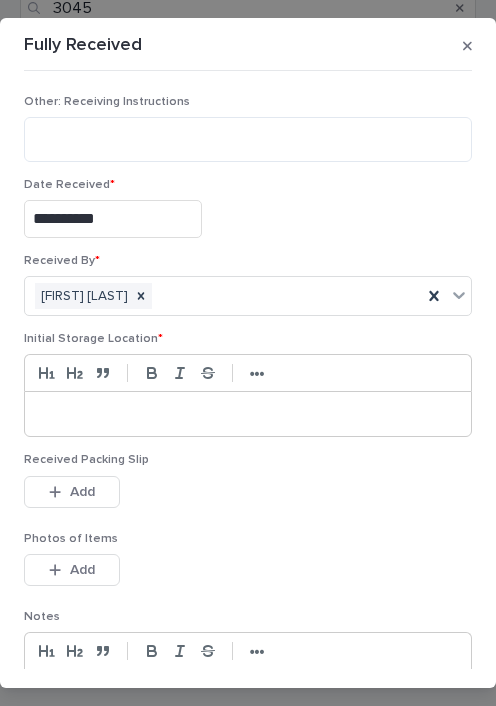 click at bounding box center (248, 414) 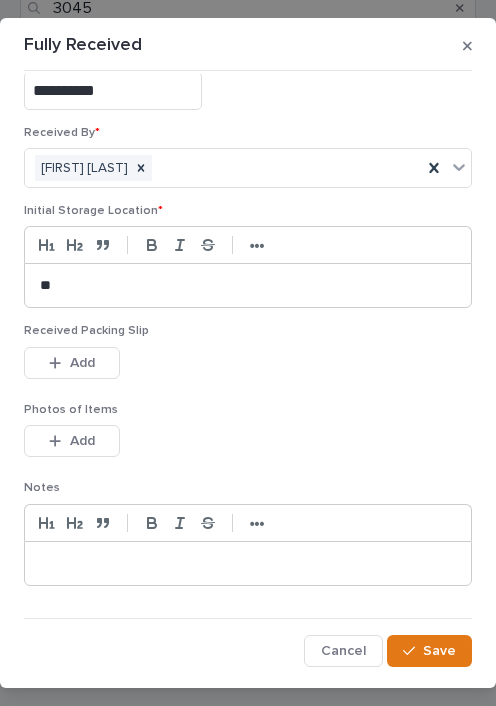 scroll, scrollTop: 128, scrollLeft: 0, axis: vertical 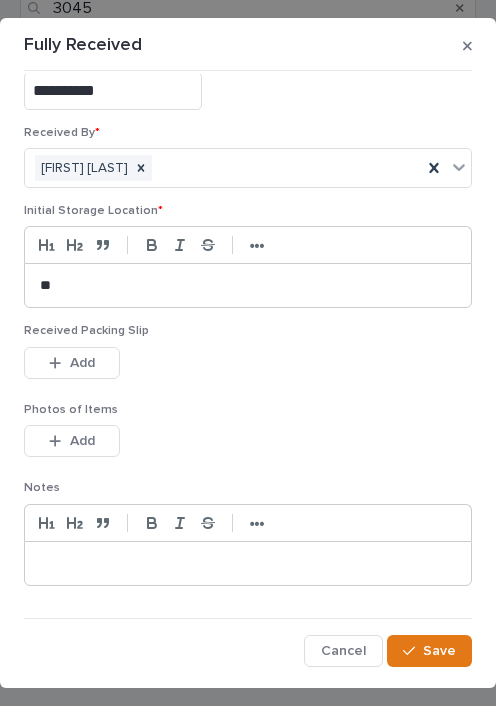 click on "Add" at bounding box center [72, 363] 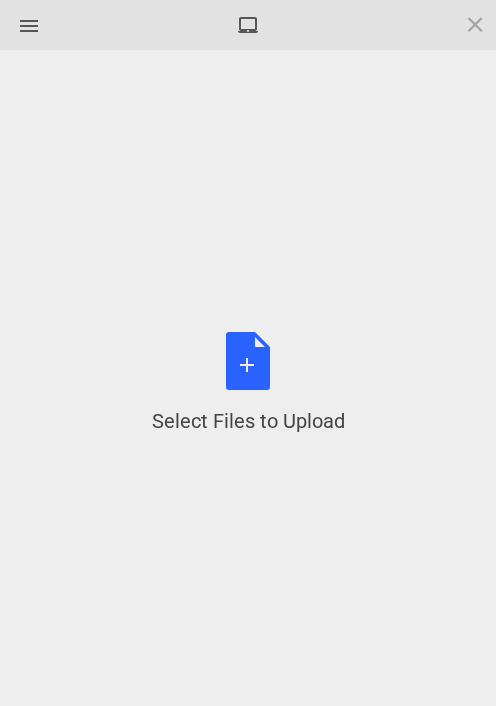 click on "Select Files to Upload
or Drag and Drop, Copy and Paste Files" at bounding box center [248, 383] 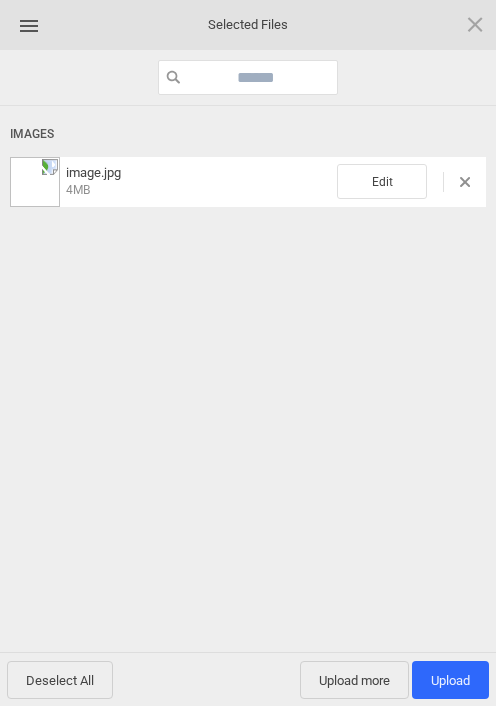 click on "Upload more" at bounding box center [354, 680] 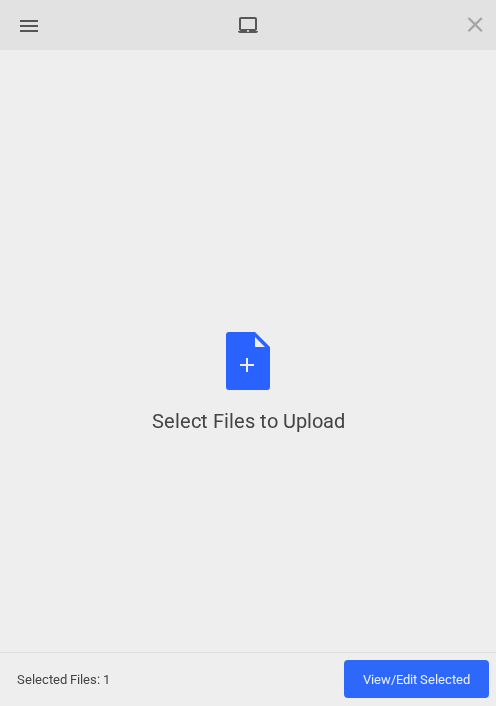 click on "Select Files to Upload
or Drag and Drop, Copy and Paste Files" at bounding box center [248, 383] 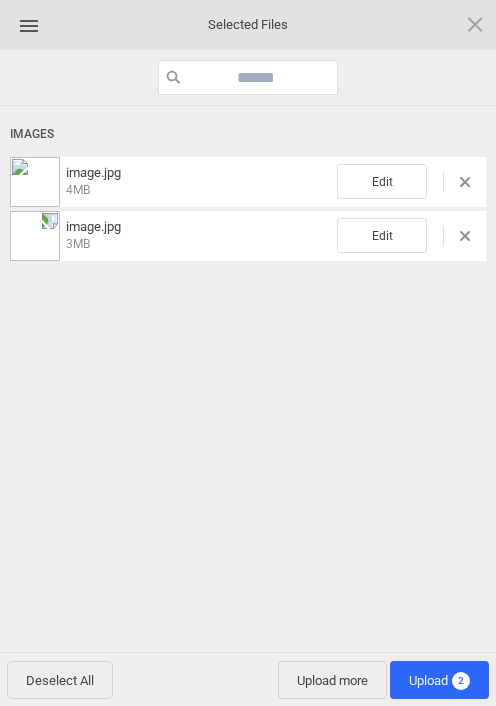 click on "Upload
2" at bounding box center [439, 680] 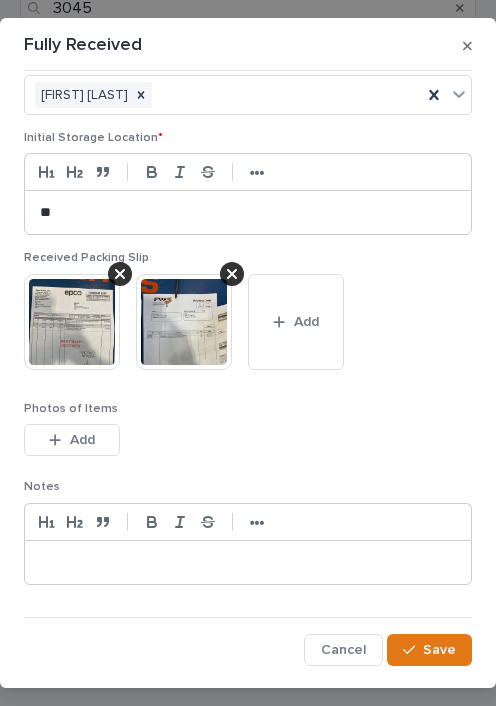 scroll, scrollTop: 200, scrollLeft: 0, axis: vertical 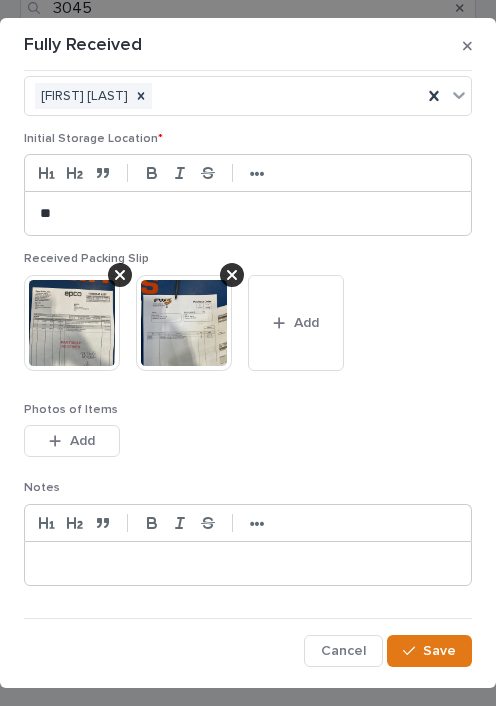 click on "Save" at bounding box center [429, 651] 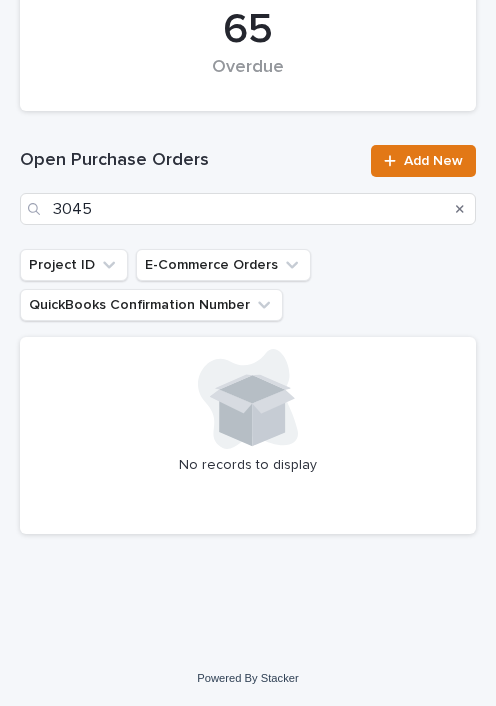 scroll, scrollTop: 448, scrollLeft: 0, axis: vertical 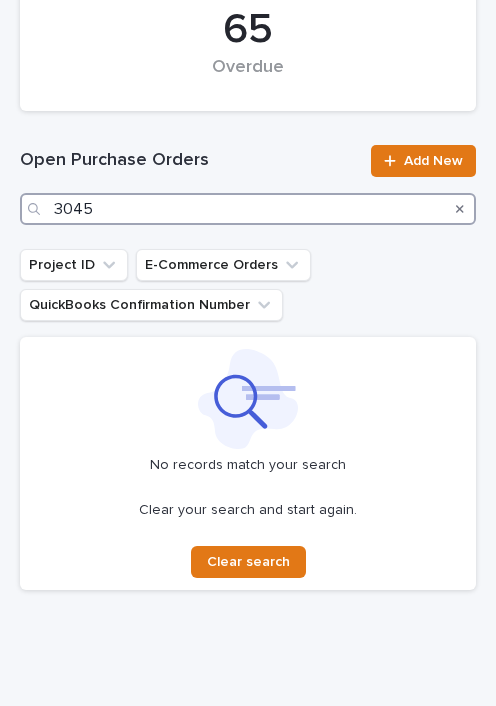 click on "3045" at bounding box center (248, 209) 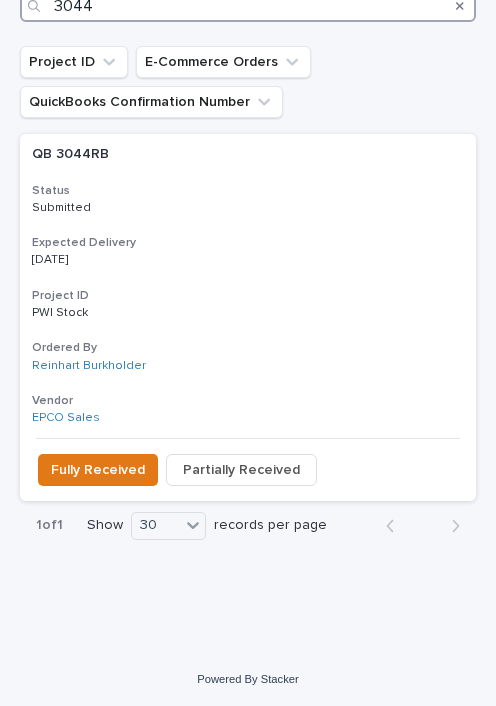 scroll, scrollTop: 649, scrollLeft: 0, axis: vertical 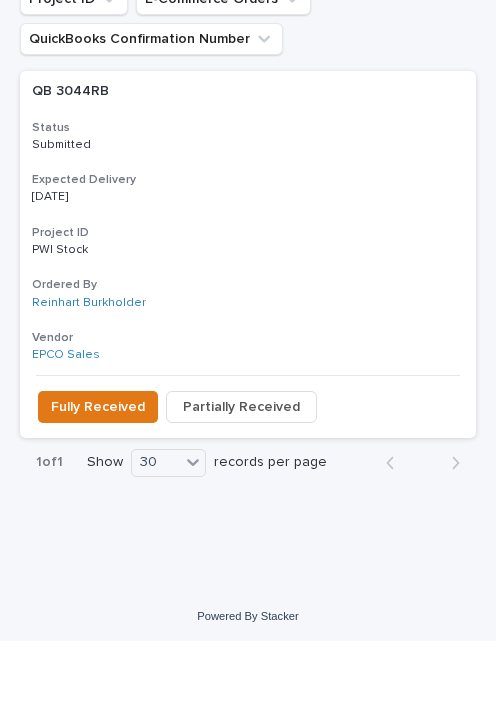 type on "3044" 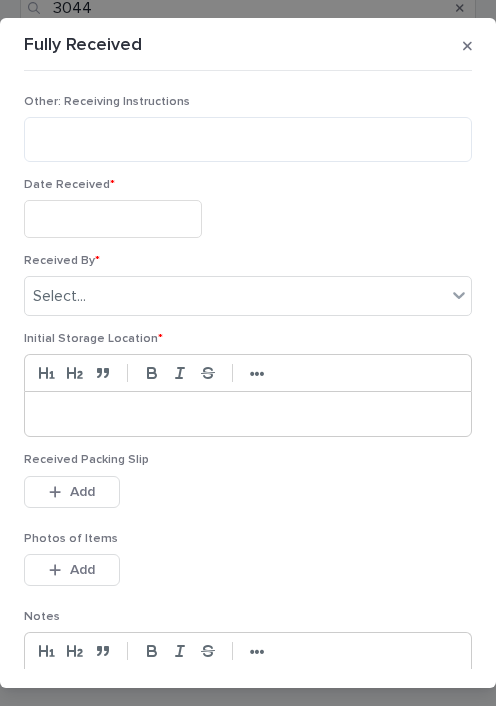 click at bounding box center [113, 218] 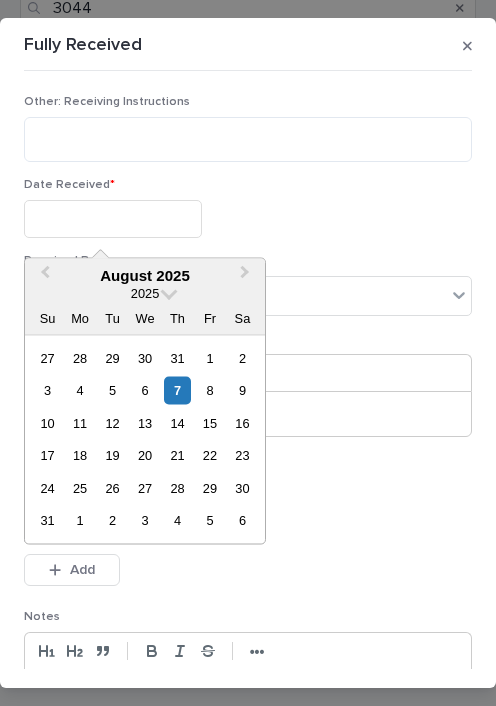 click on "7" at bounding box center [177, 390] 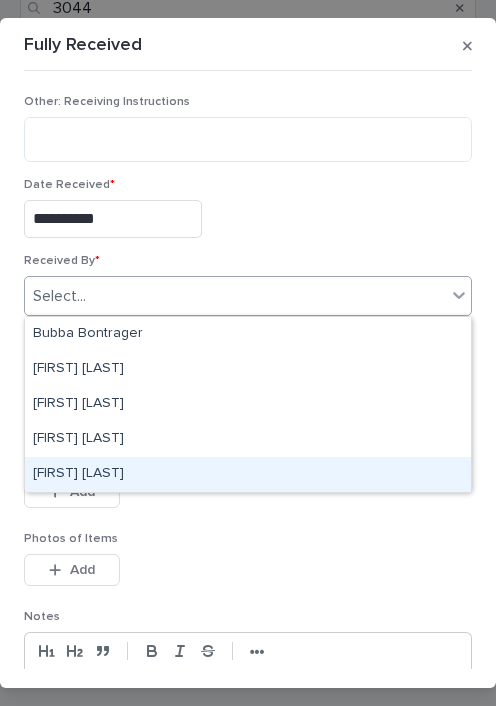 click on "[FIRST] [LAST]" at bounding box center (248, 474) 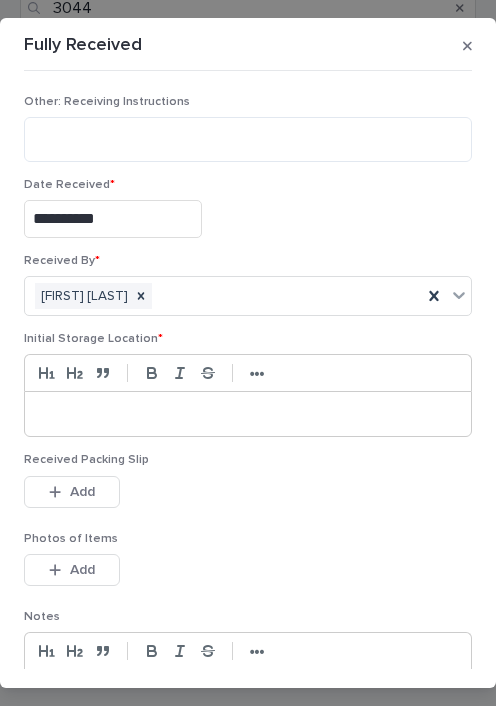 click at bounding box center [248, 414] 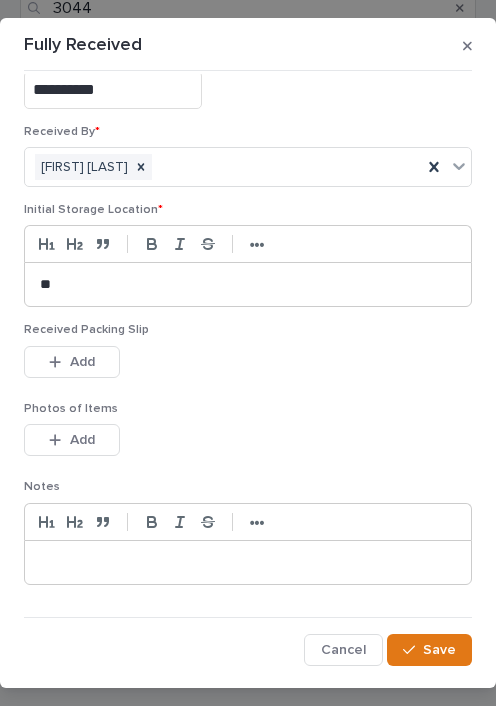 scroll, scrollTop: 128, scrollLeft: 0, axis: vertical 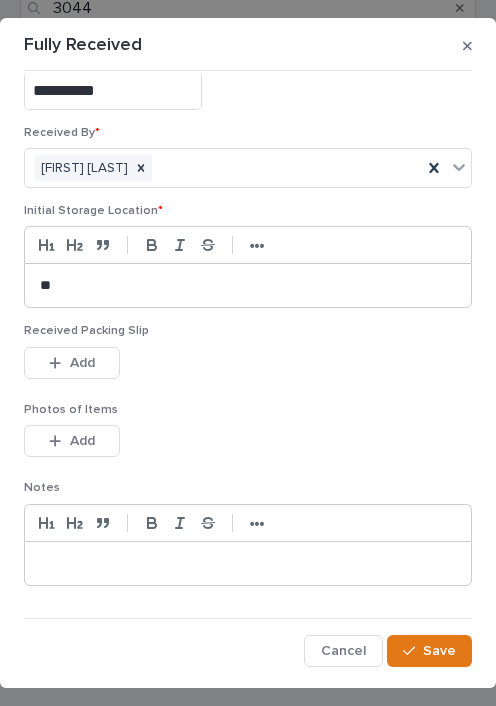 click on "Add" at bounding box center (72, 363) 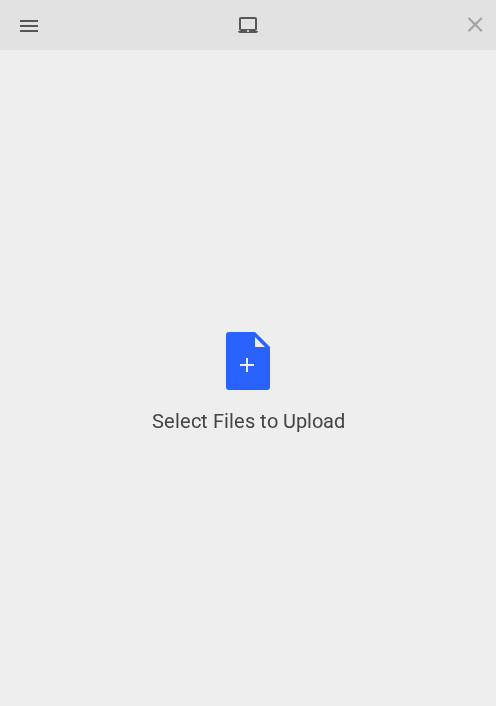 click on "Select Files to Upload
or Drag and Drop, Copy and Paste Files" at bounding box center [248, 383] 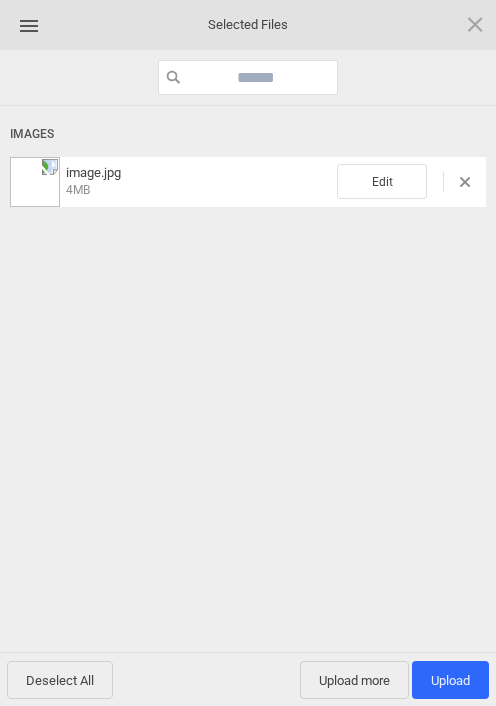 click on "Upload more" at bounding box center (354, 680) 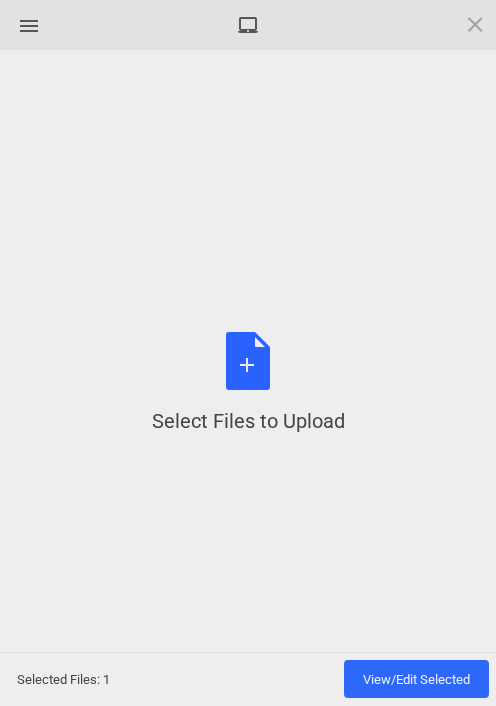click on "Select Files to Upload
or Drag and Drop, Copy and Paste Files" at bounding box center [248, 383] 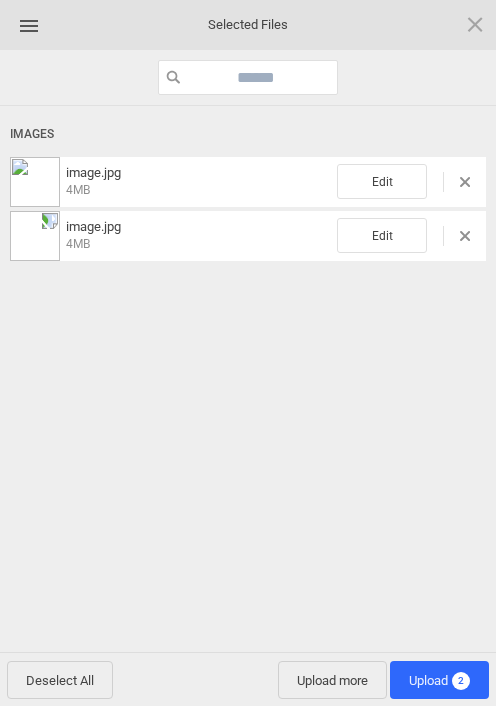 click on "Upload
2" at bounding box center [439, 680] 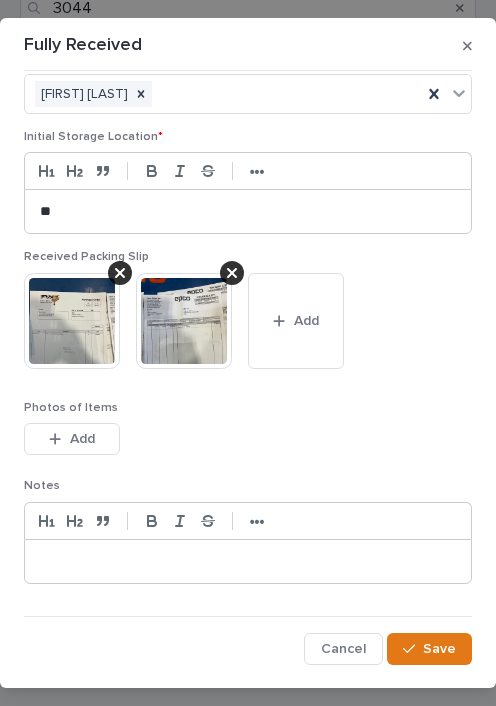 scroll, scrollTop: 200, scrollLeft: 0, axis: vertical 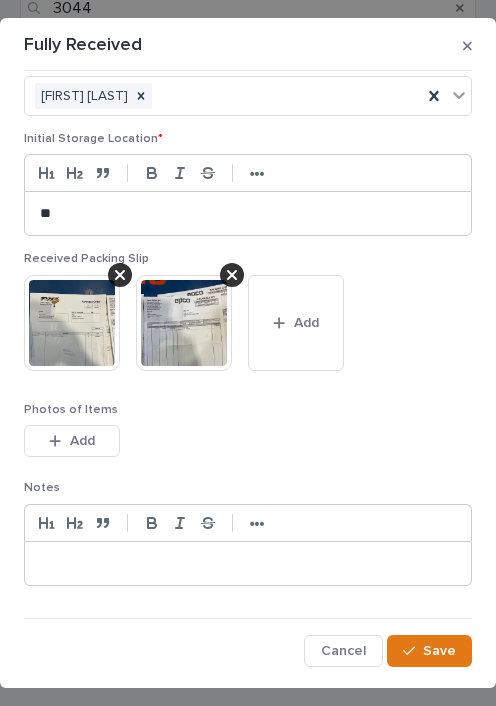 click on "Save" at bounding box center [439, 651] 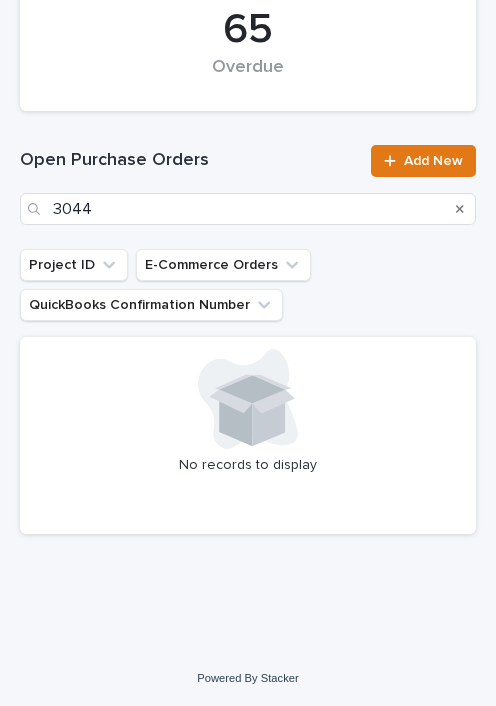 scroll, scrollTop: 448, scrollLeft: 0, axis: vertical 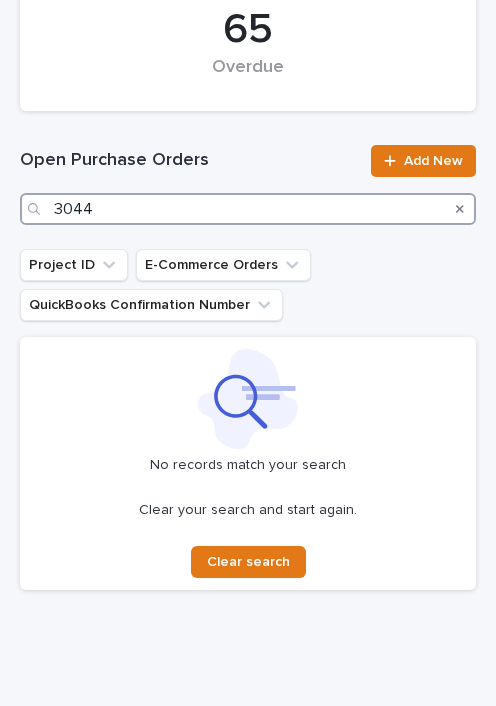 click on "3044" at bounding box center [248, 209] 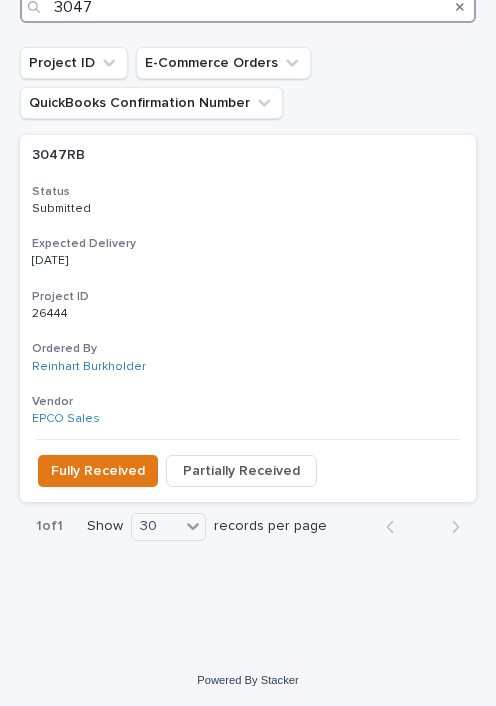 scroll, scrollTop: 649, scrollLeft: 0, axis: vertical 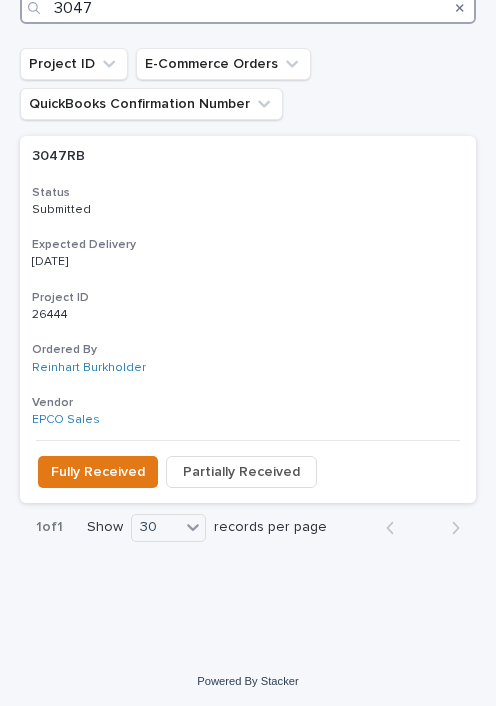 type on "3047" 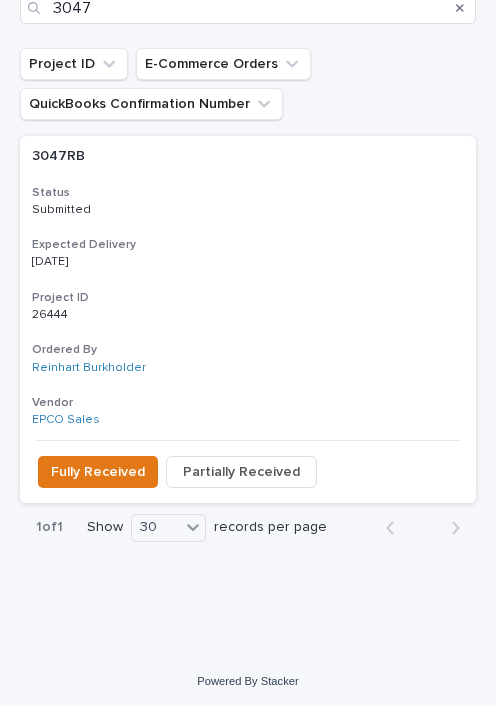 click on "Partially Received" at bounding box center (241, 472) 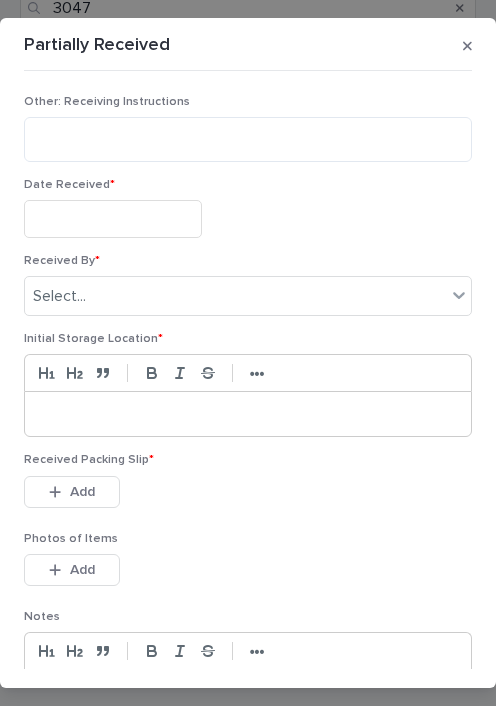 click at bounding box center [113, 218] 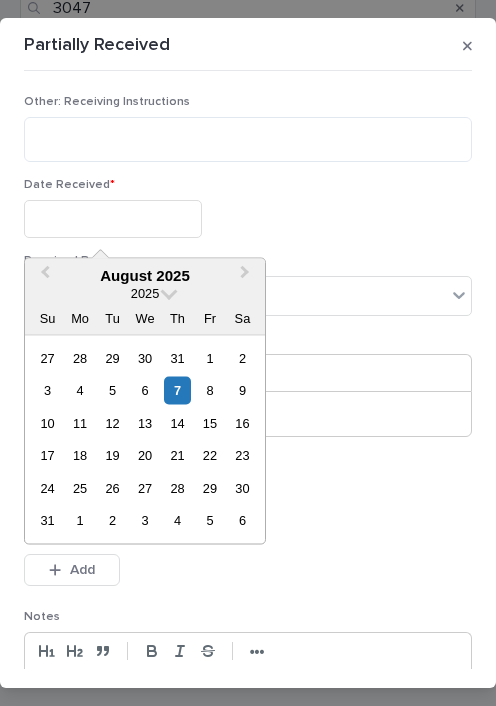 click on "7" at bounding box center (177, 390) 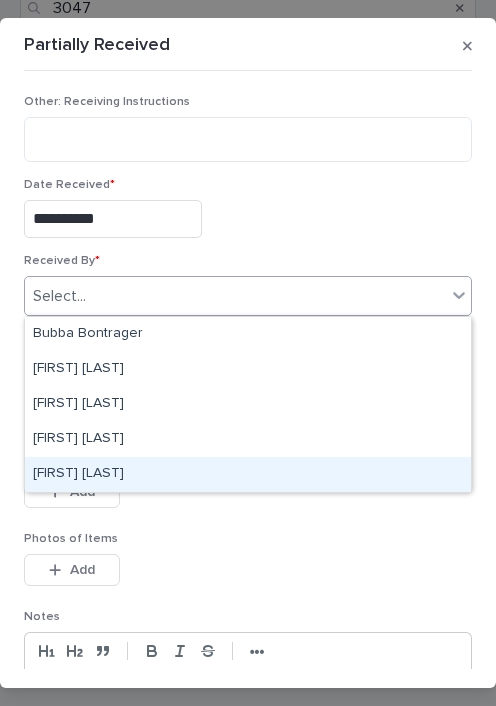 click on "[FIRST] [LAST]" at bounding box center (248, 474) 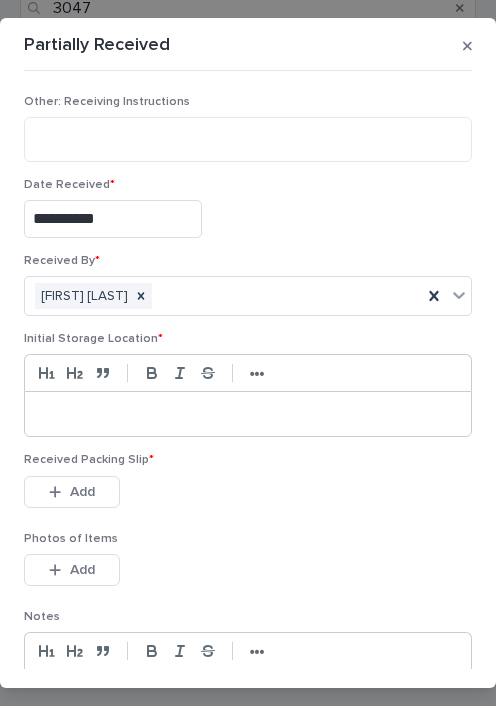 click at bounding box center (248, 414) 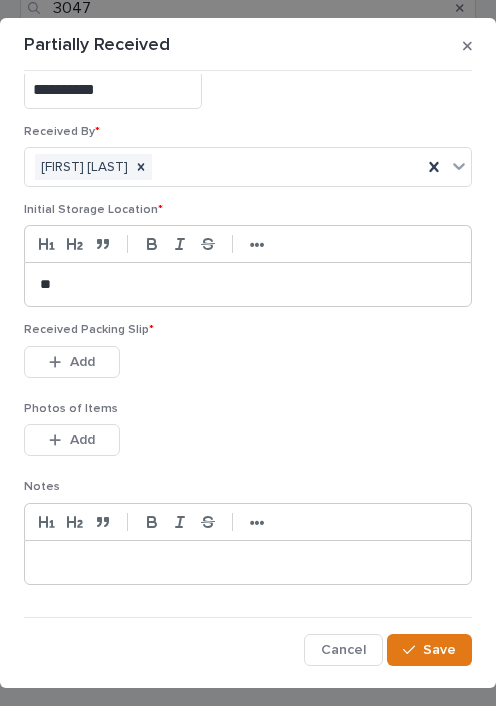 click on "Add" at bounding box center [72, 362] 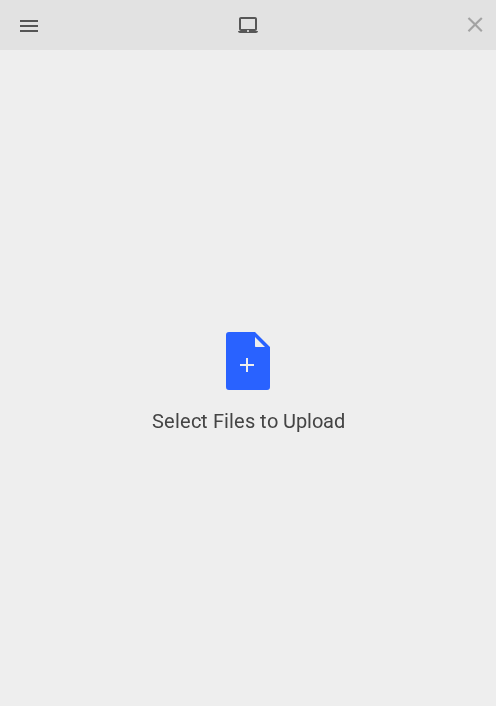 click on "Select Files to Upload
or Drag and Drop, Copy and Paste Files" at bounding box center [248, 383] 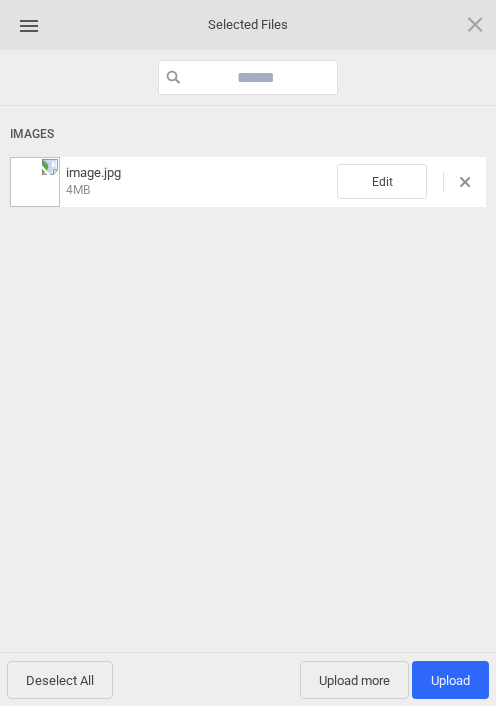 click on "Upload more" at bounding box center [354, 680] 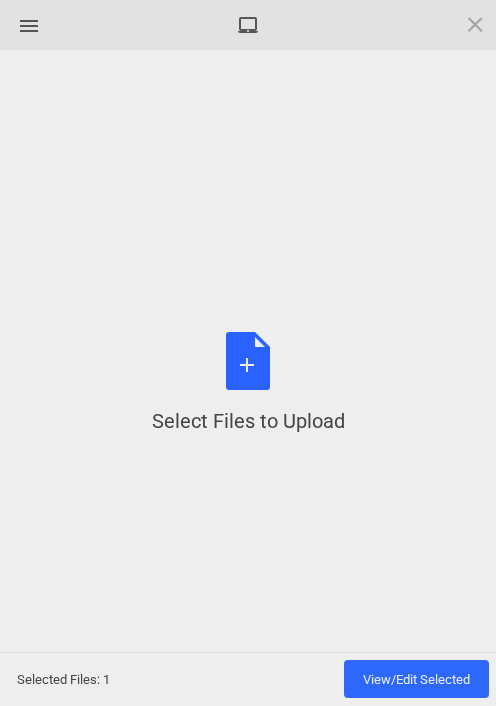 click on "Select Files to Upload
or Drag and Drop, Copy and Paste Files" at bounding box center (248, 383) 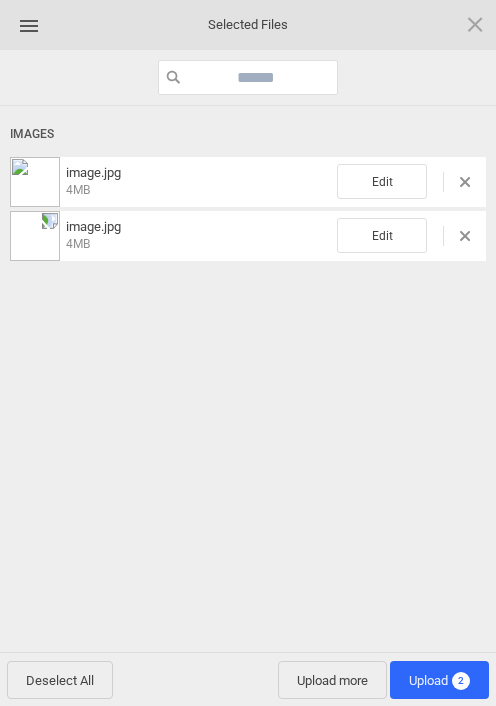 click on "Upload
2" at bounding box center (439, 680) 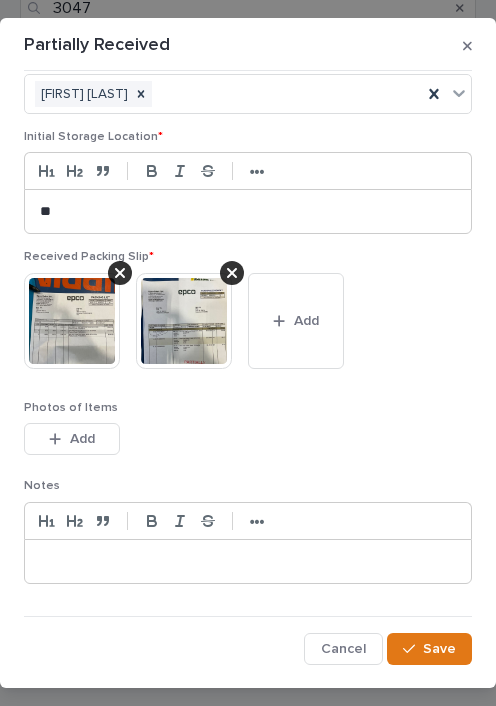 scroll, scrollTop: 200, scrollLeft: 0, axis: vertical 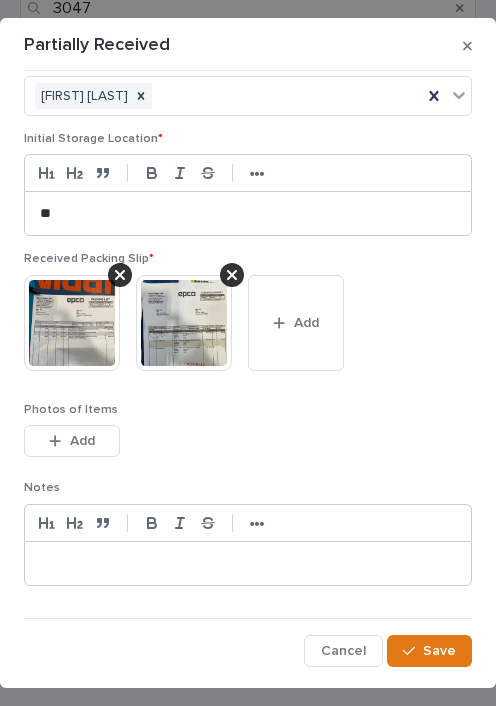 click on "Save" at bounding box center (429, 651) 